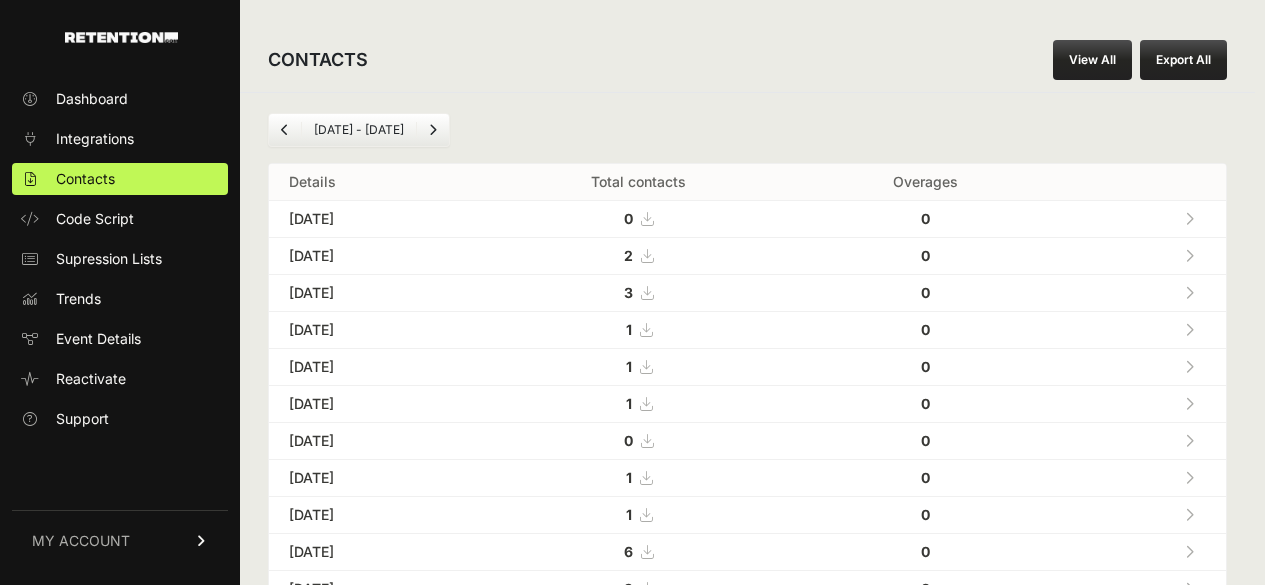 scroll, scrollTop: 0, scrollLeft: 0, axis: both 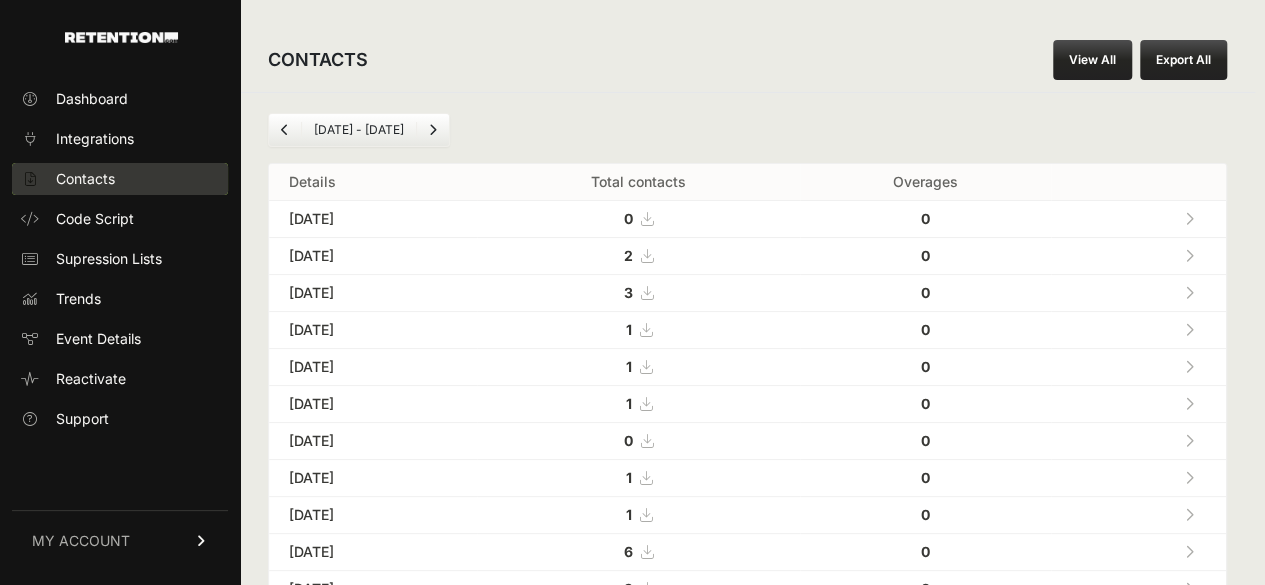 click on "Contacts" at bounding box center (120, 179) 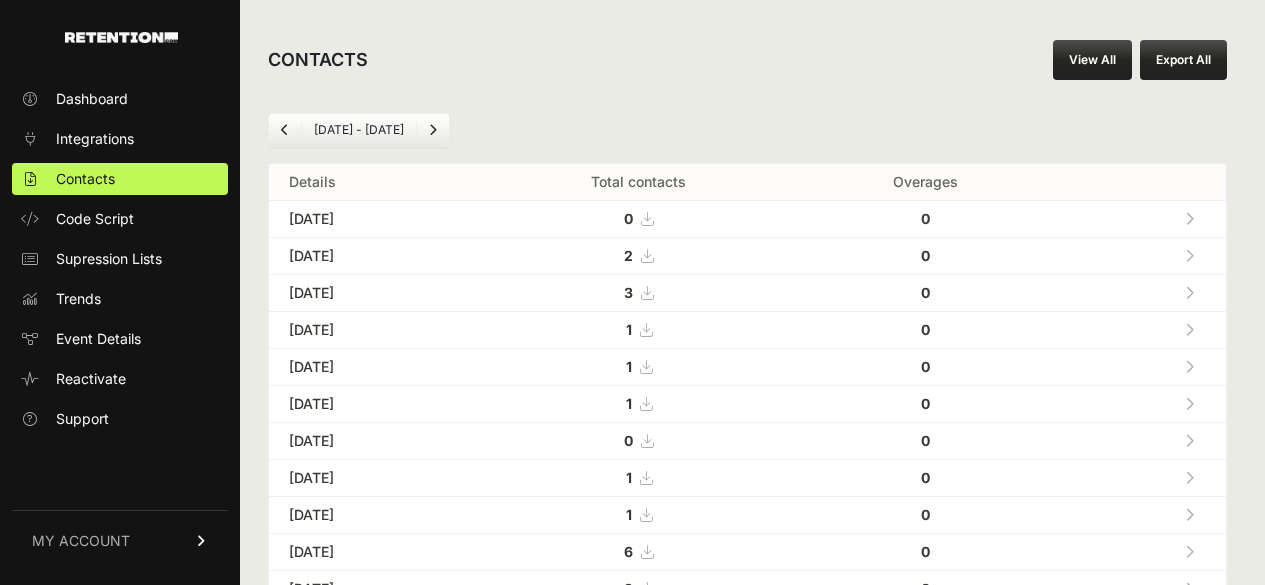 scroll, scrollTop: 0, scrollLeft: 0, axis: both 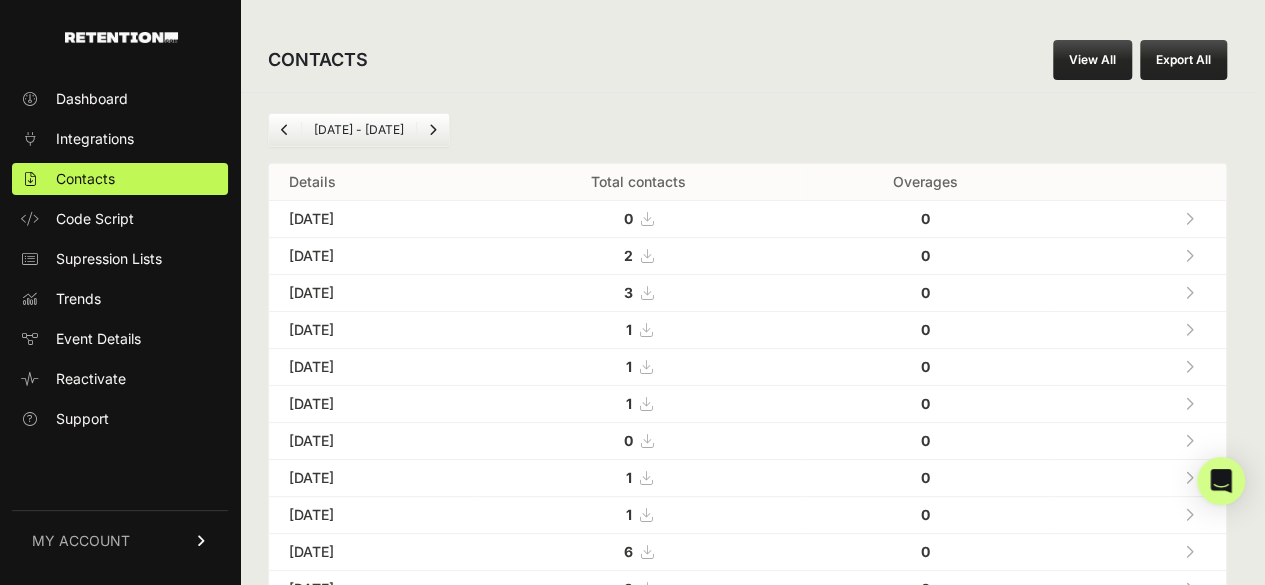 click at bounding box center [1189, 256] 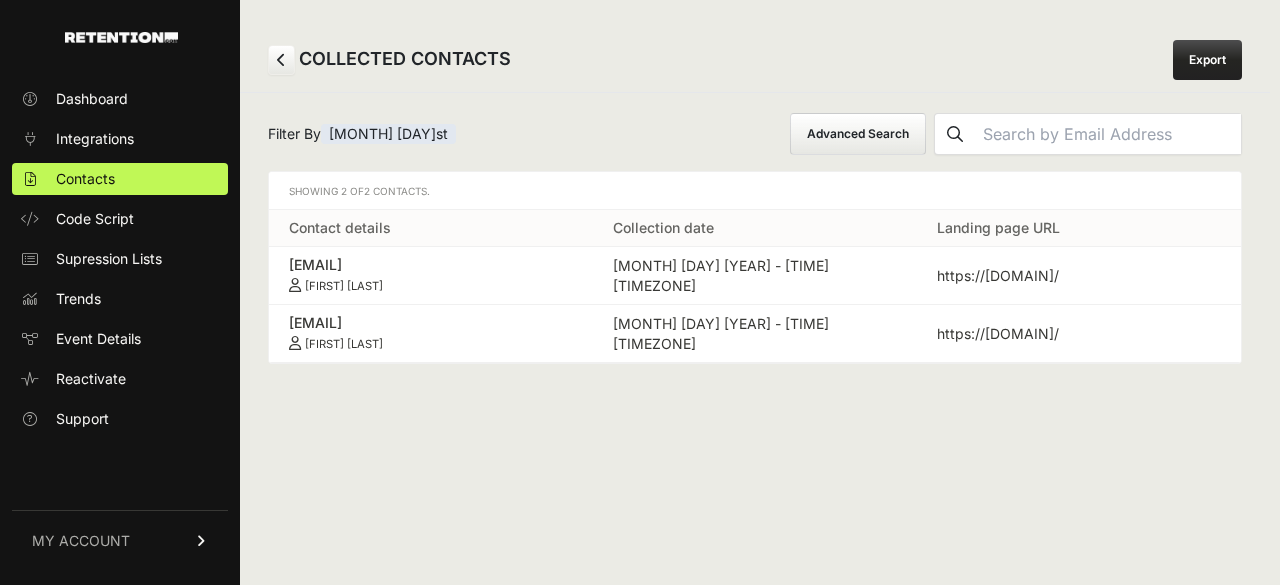 scroll, scrollTop: 0, scrollLeft: 0, axis: both 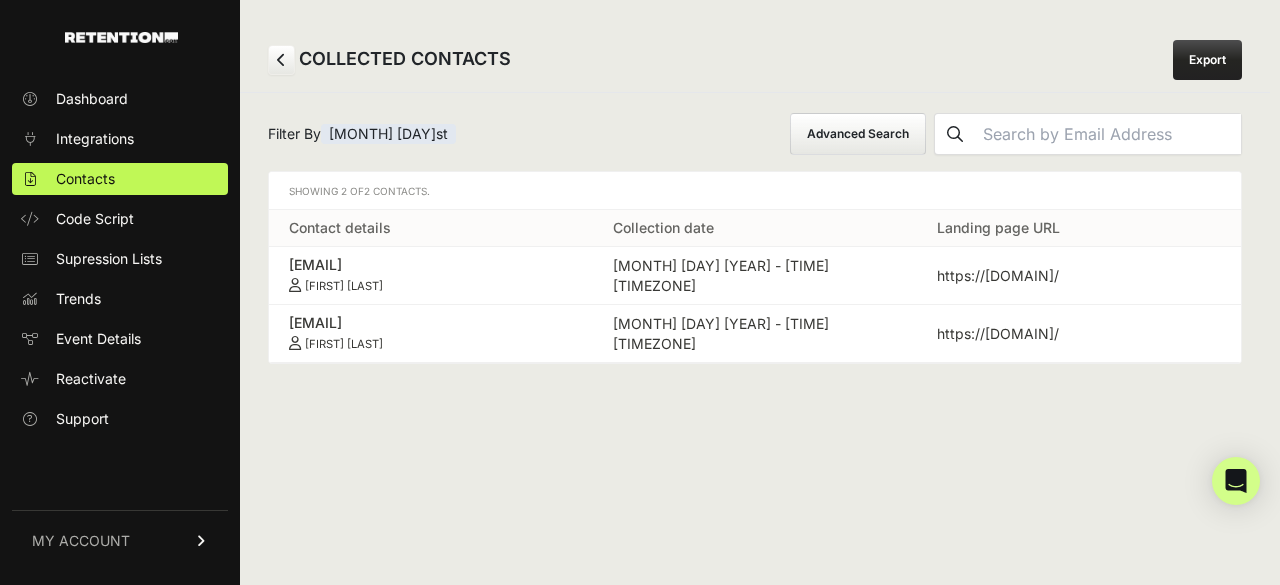 drag, startPoint x: 284, startPoint y: 264, endPoint x: 424, endPoint y: 299, distance: 144.3087 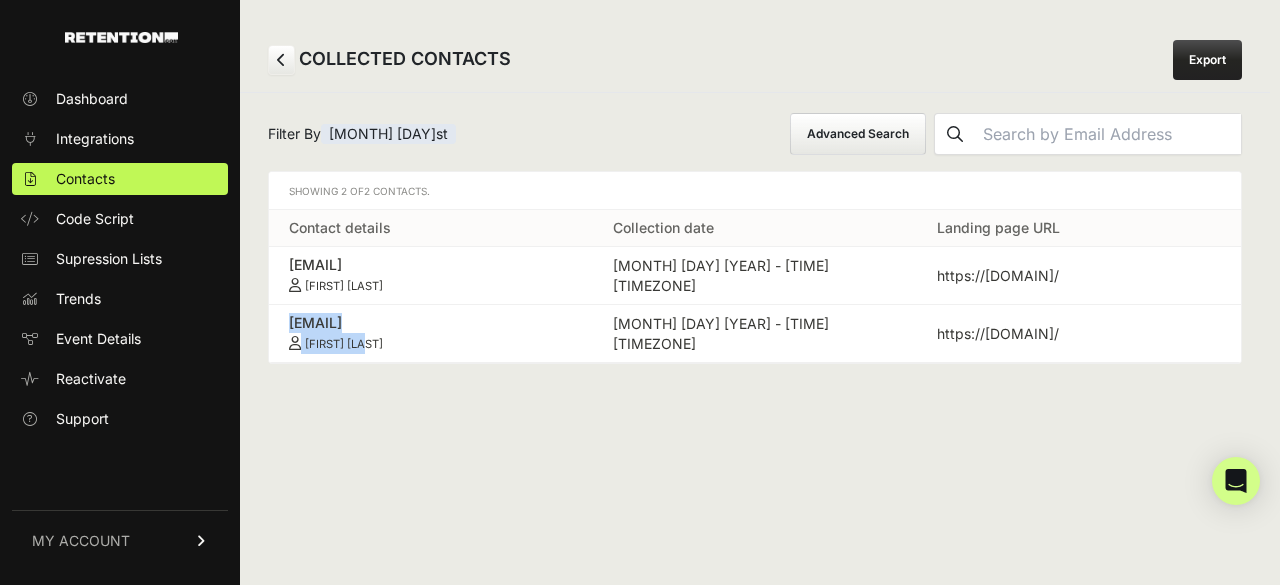 drag, startPoint x: 281, startPoint y: 330, endPoint x: 398, endPoint y: 347, distance: 118.22859 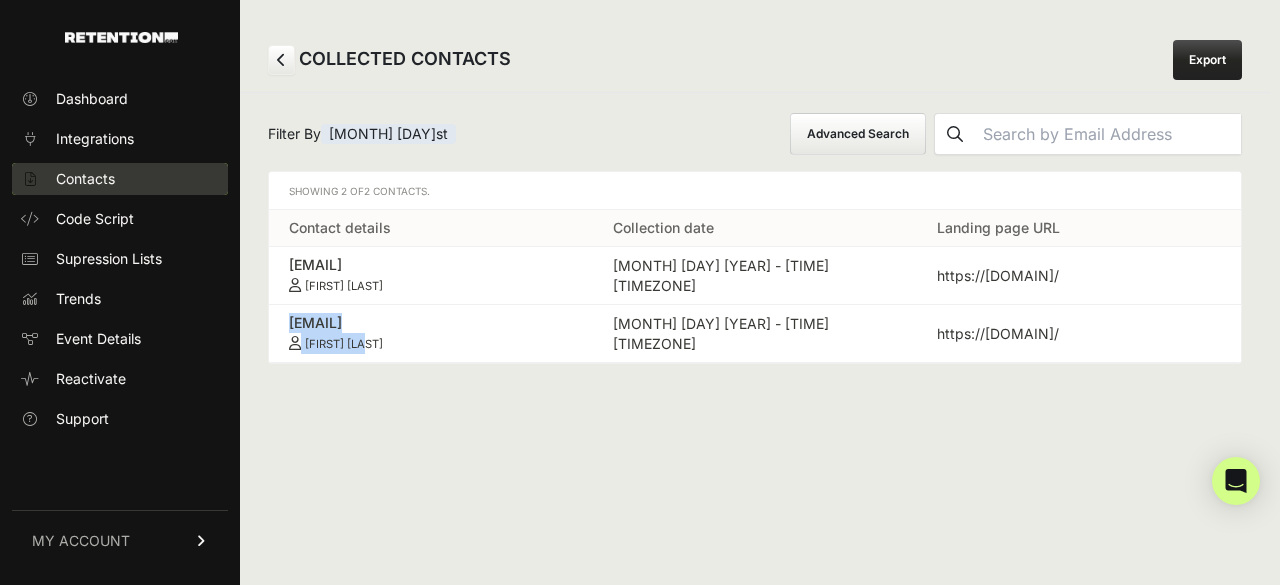 click on "Contacts" at bounding box center [120, 179] 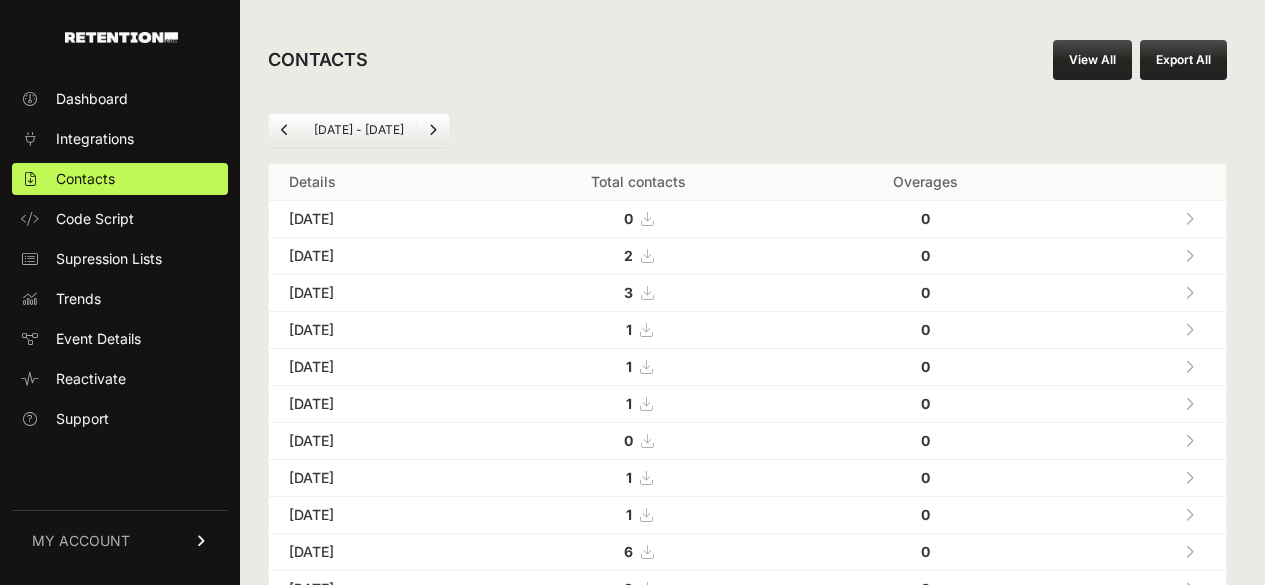 scroll, scrollTop: 0, scrollLeft: 0, axis: both 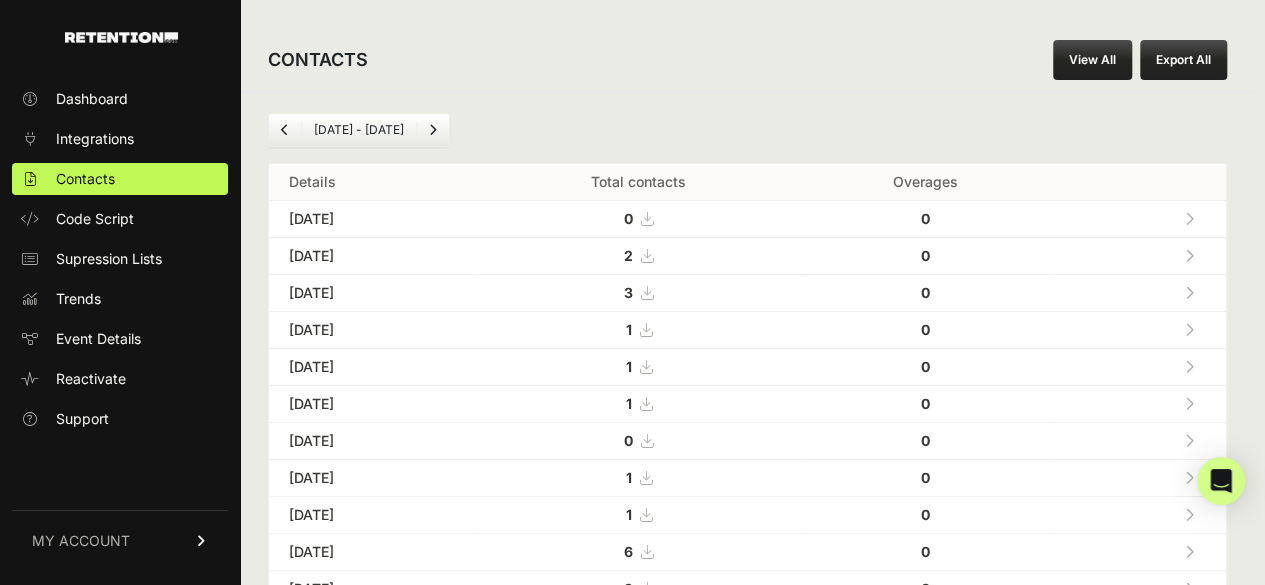 click at bounding box center (1189, 292) 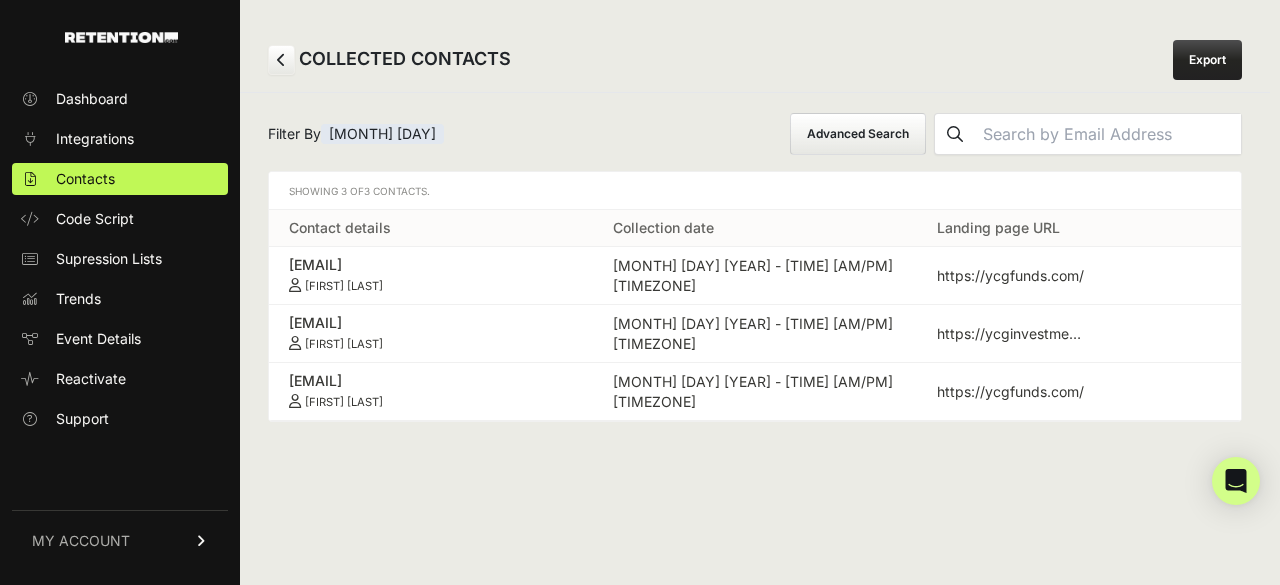 scroll, scrollTop: 0, scrollLeft: 0, axis: both 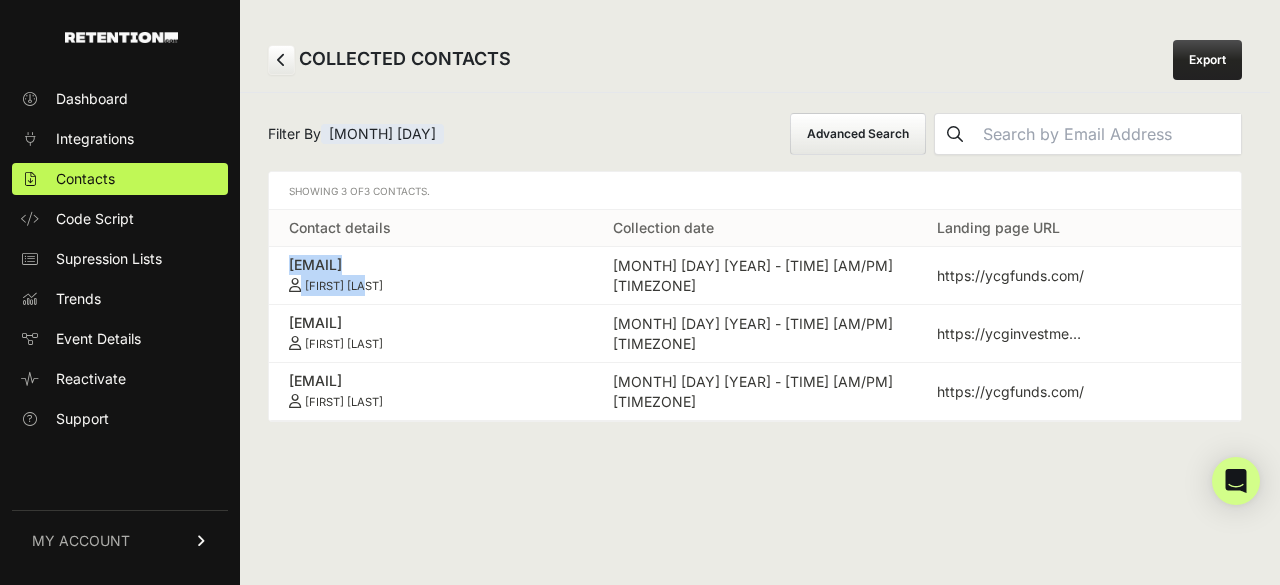 drag, startPoint x: 282, startPoint y: 261, endPoint x: 407, endPoint y: 279, distance: 126.28935 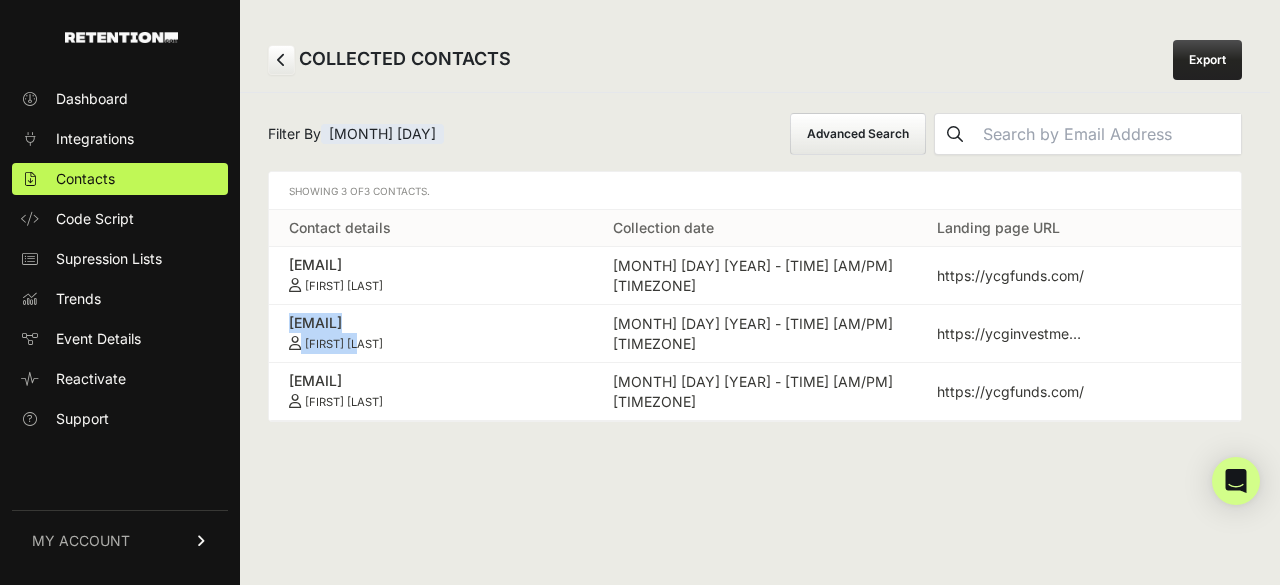 drag, startPoint x: 282, startPoint y: 317, endPoint x: 408, endPoint y: 337, distance: 127.57743 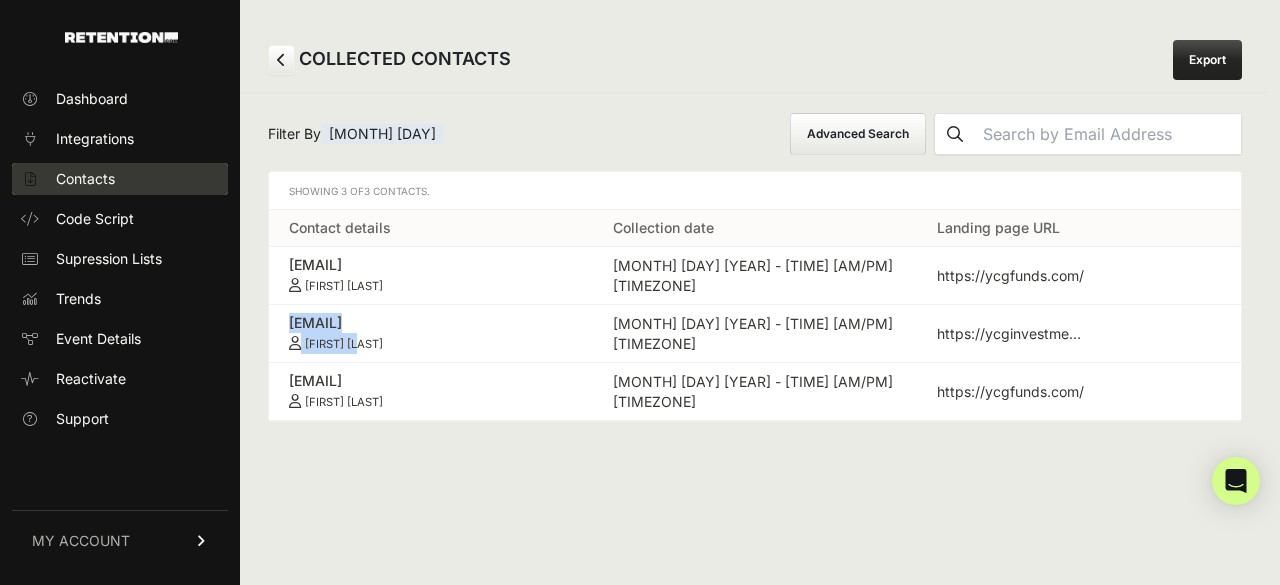 click on "Contacts" at bounding box center (85, 179) 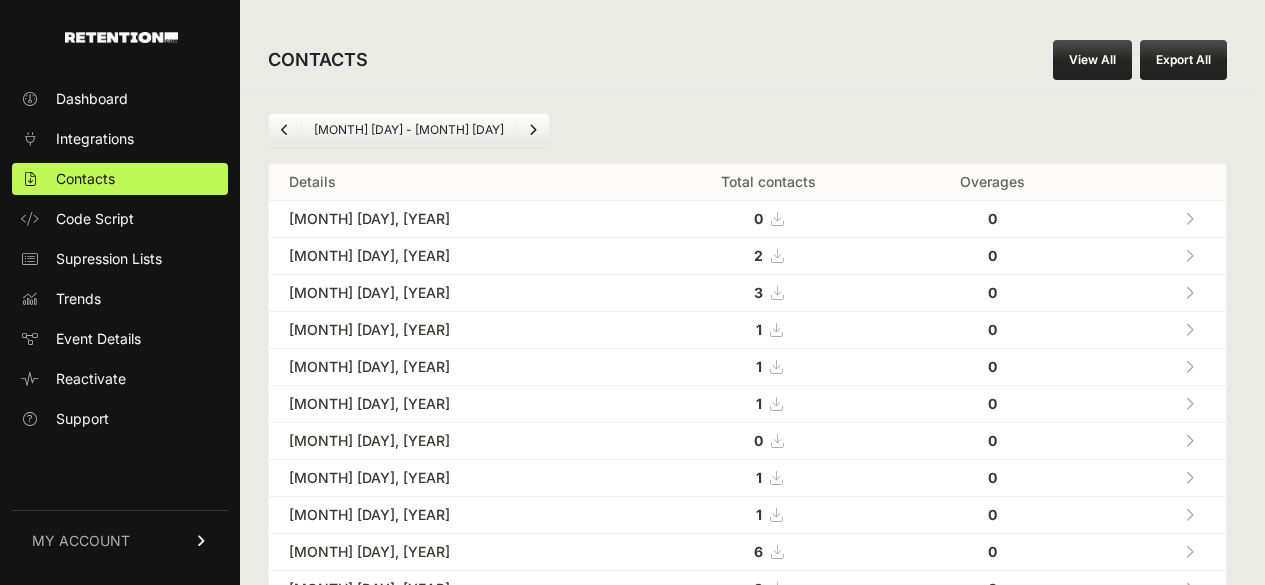 scroll, scrollTop: 0, scrollLeft: 0, axis: both 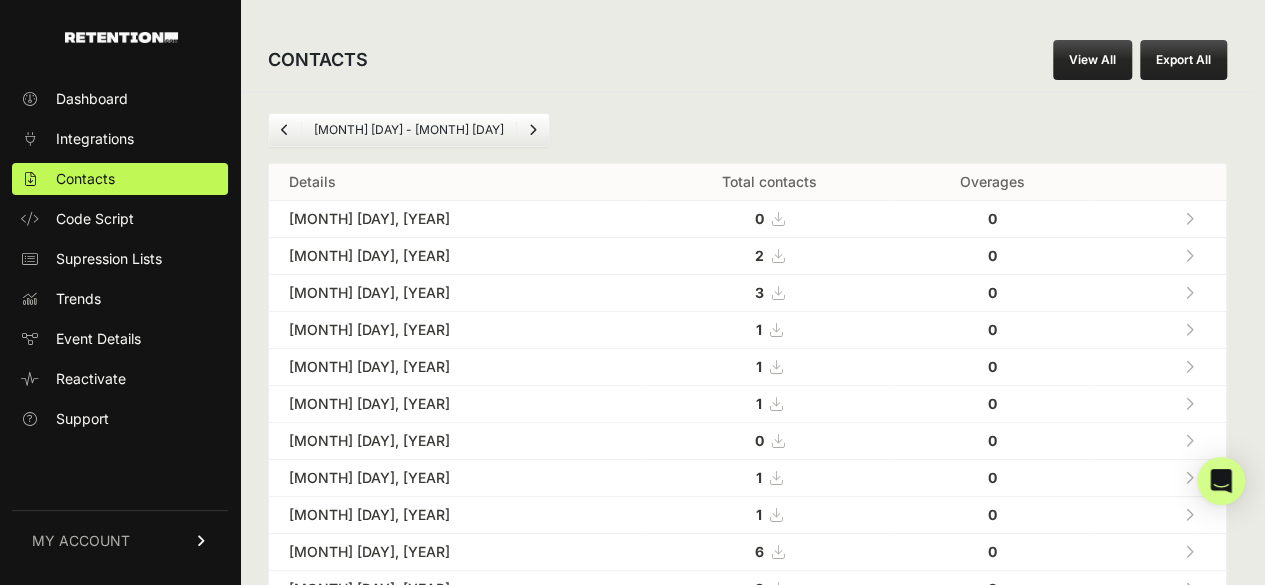 click at bounding box center (1189, 330) 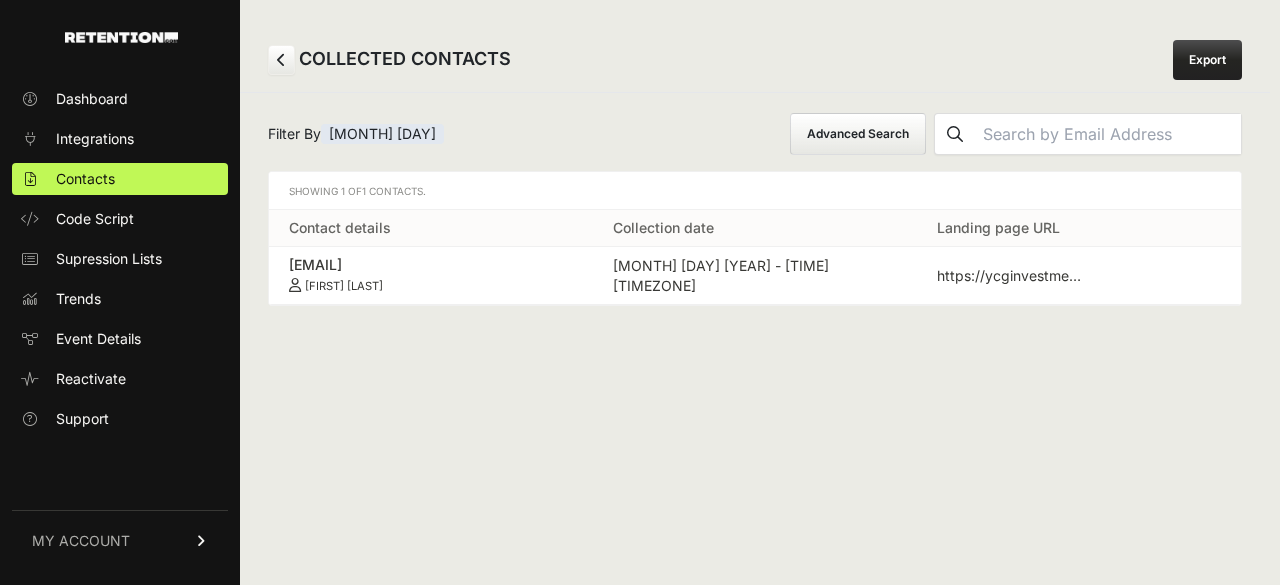 scroll, scrollTop: 0, scrollLeft: 0, axis: both 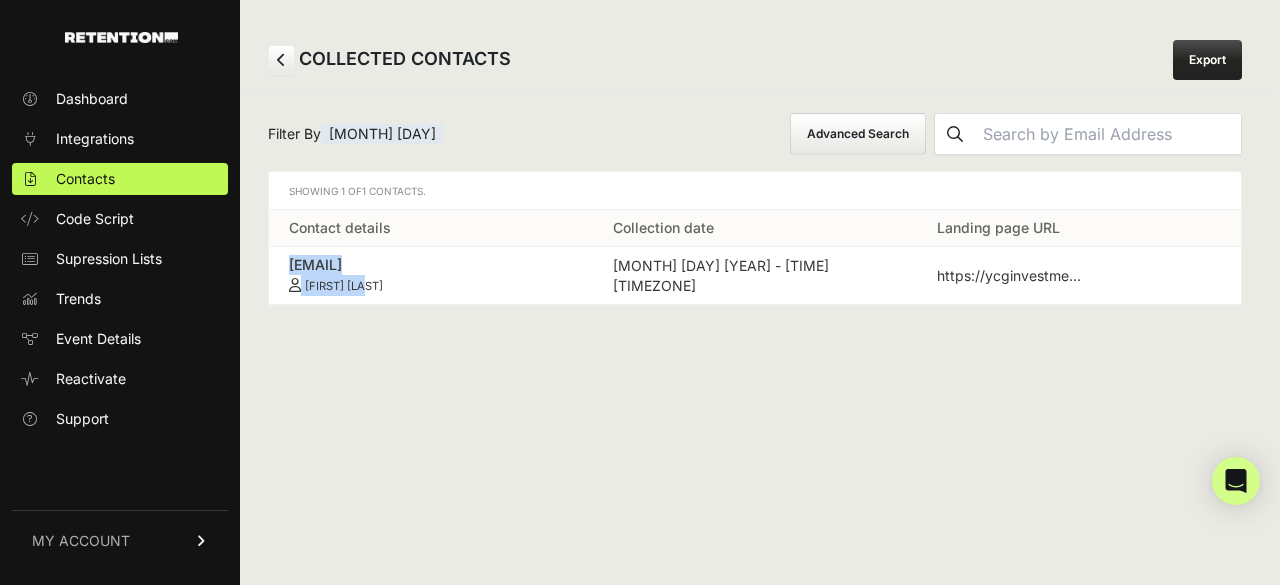 drag, startPoint x: 273, startPoint y: 255, endPoint x: 445, endPoint y: 277, distance: 173.40128 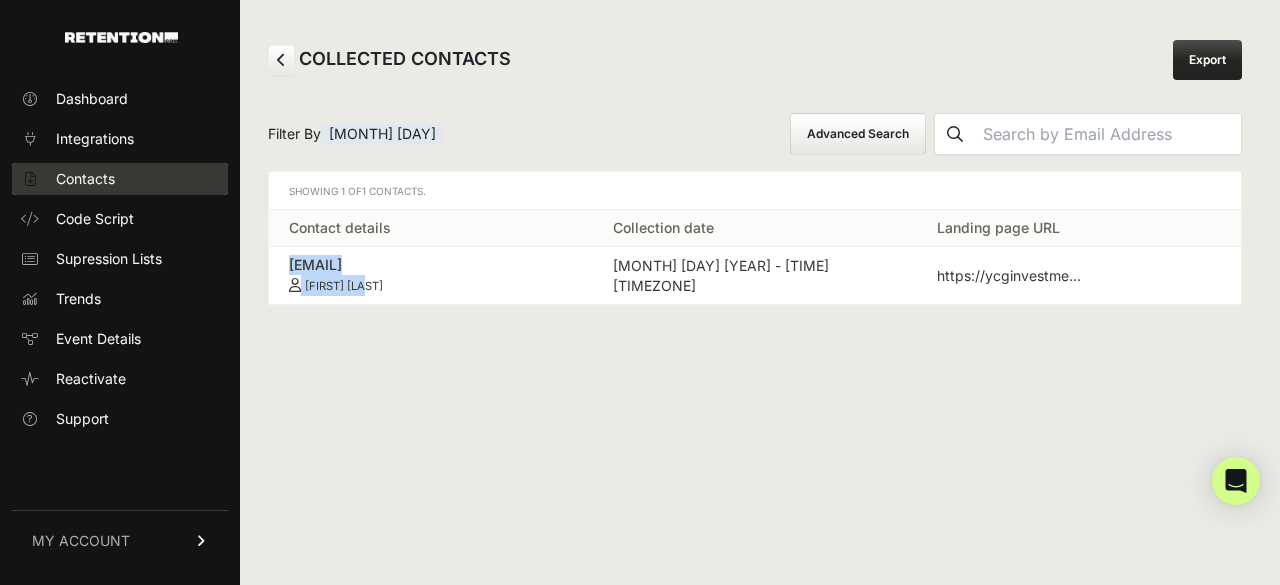 click on "Contacts" at bounding box center (85, 179) 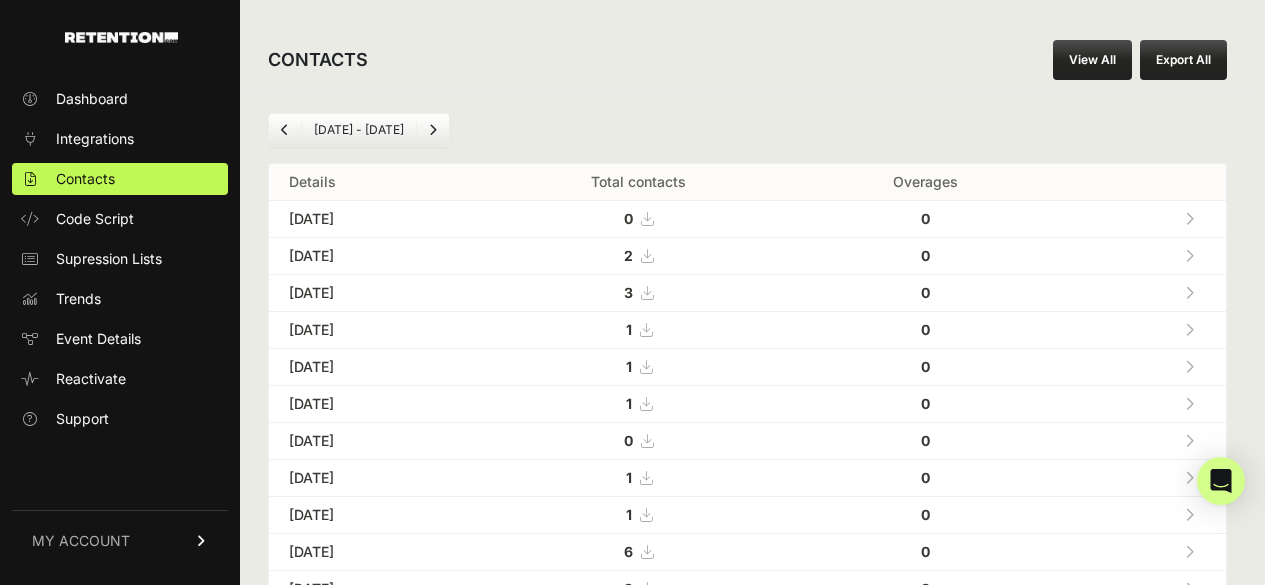 scroll, scrollTop: 0, scrollLeft: 0, axis: both 